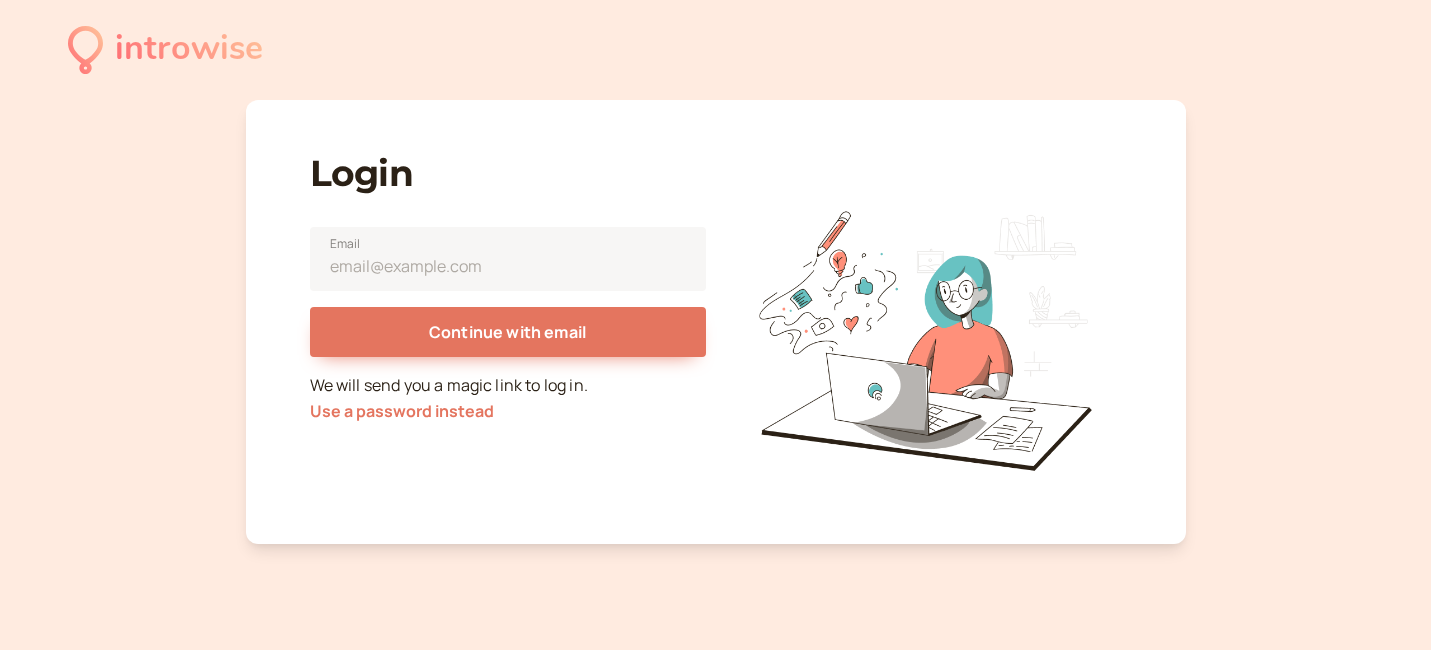 scroll, scrollTop: 0, scrollLeft: 0, axis: both 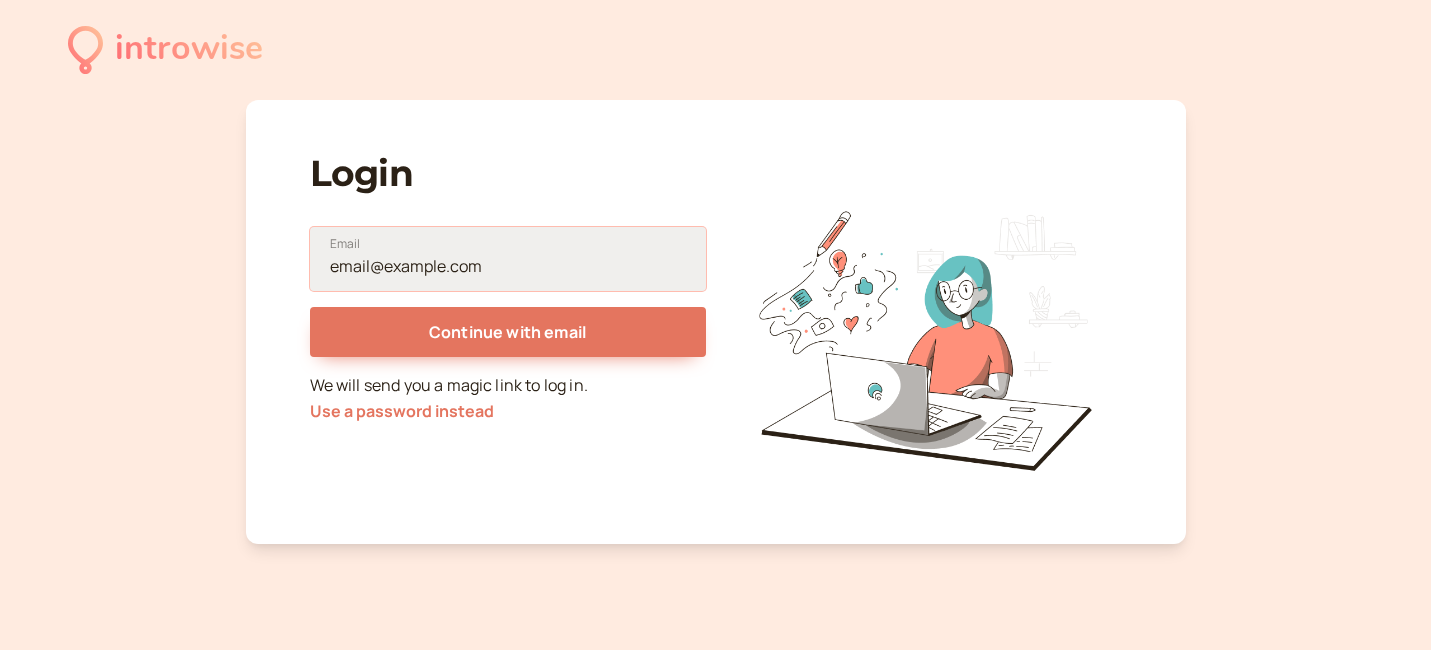 click on "Email" at bounding box center [508, 259] 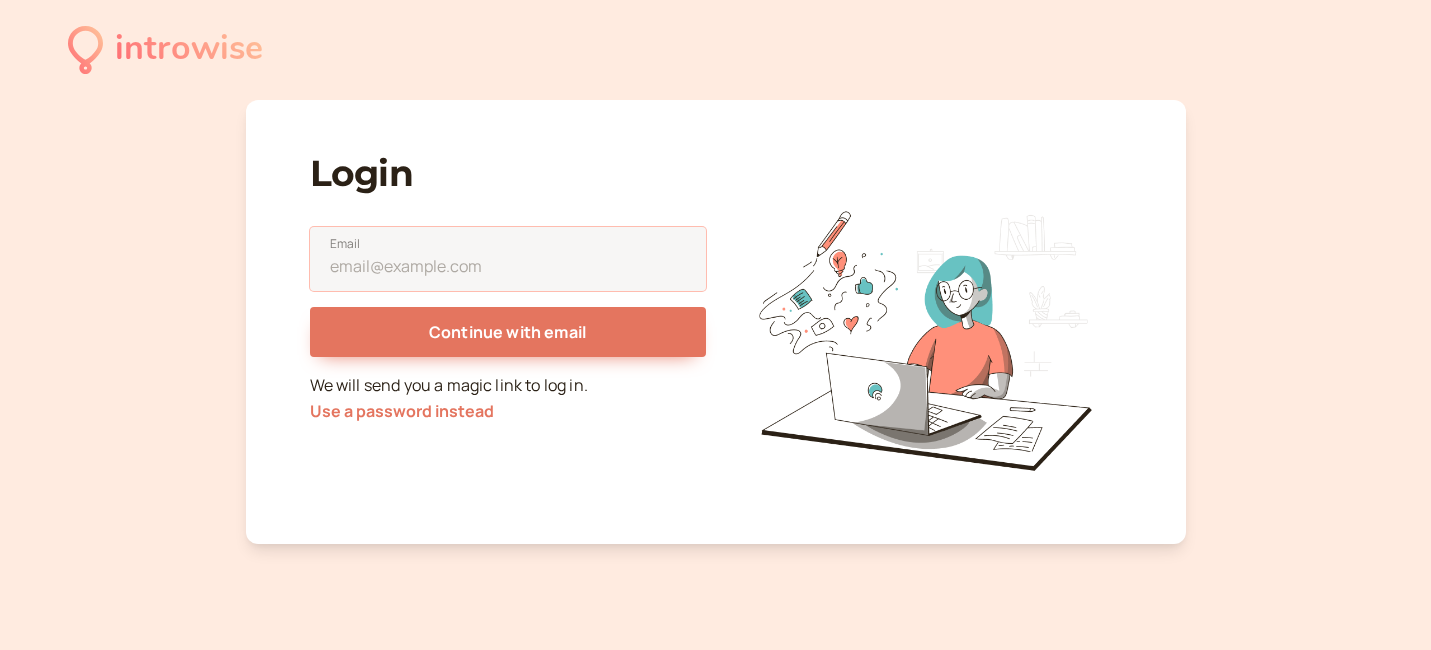 type on "[EMAIL]" 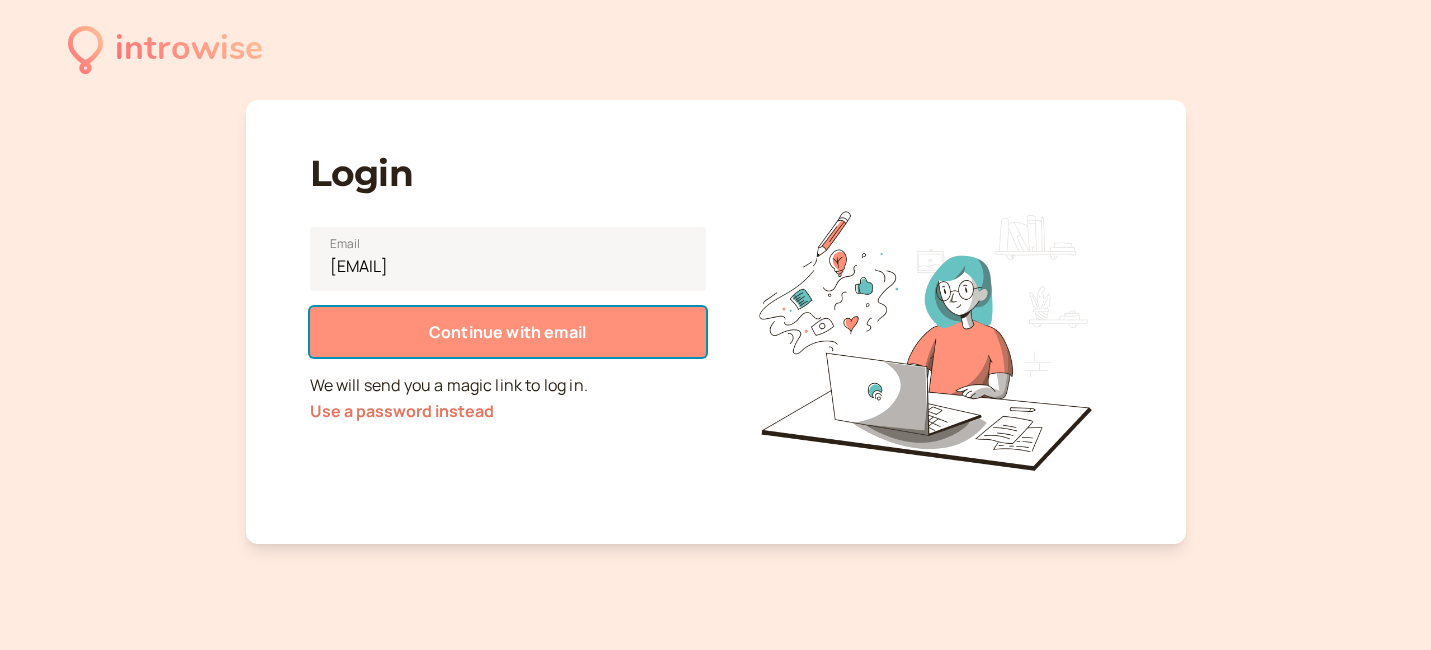 click on "Continue with email" at bounding box center (508, 332) 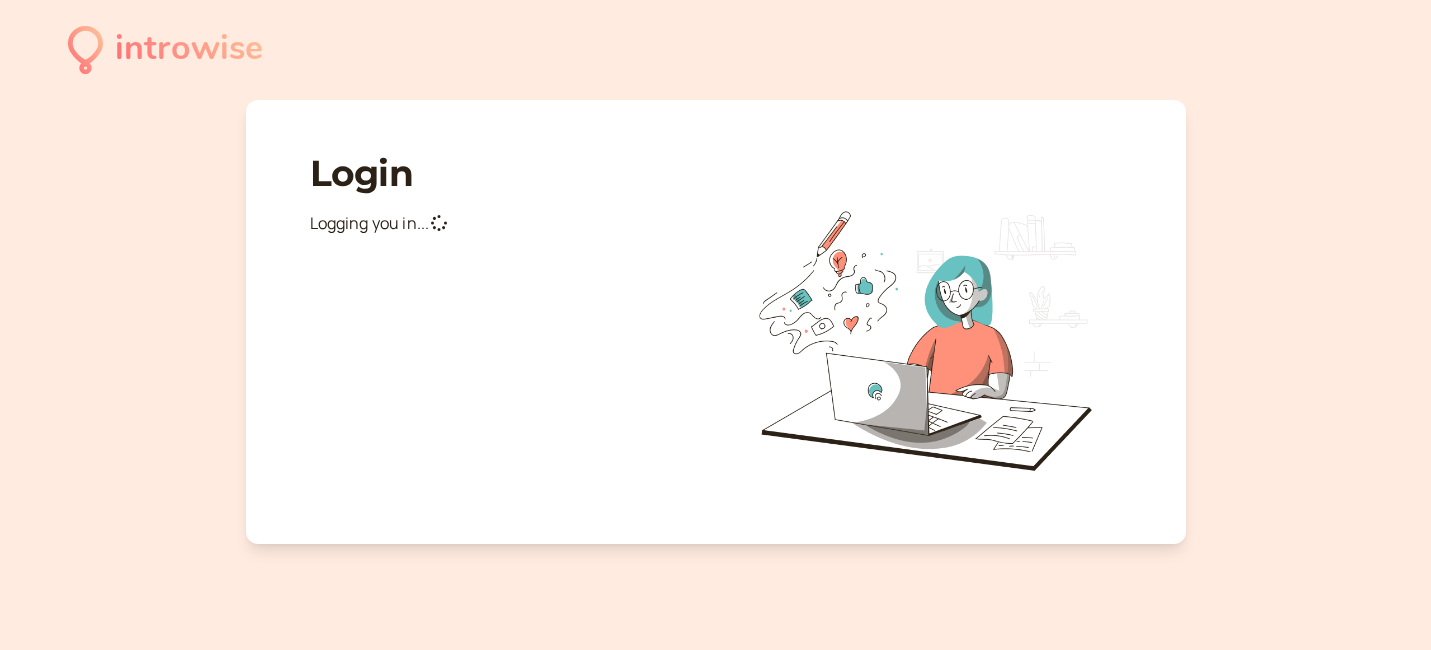 scroll, scrollTop: 0, scrollLeft: 0, axis: both 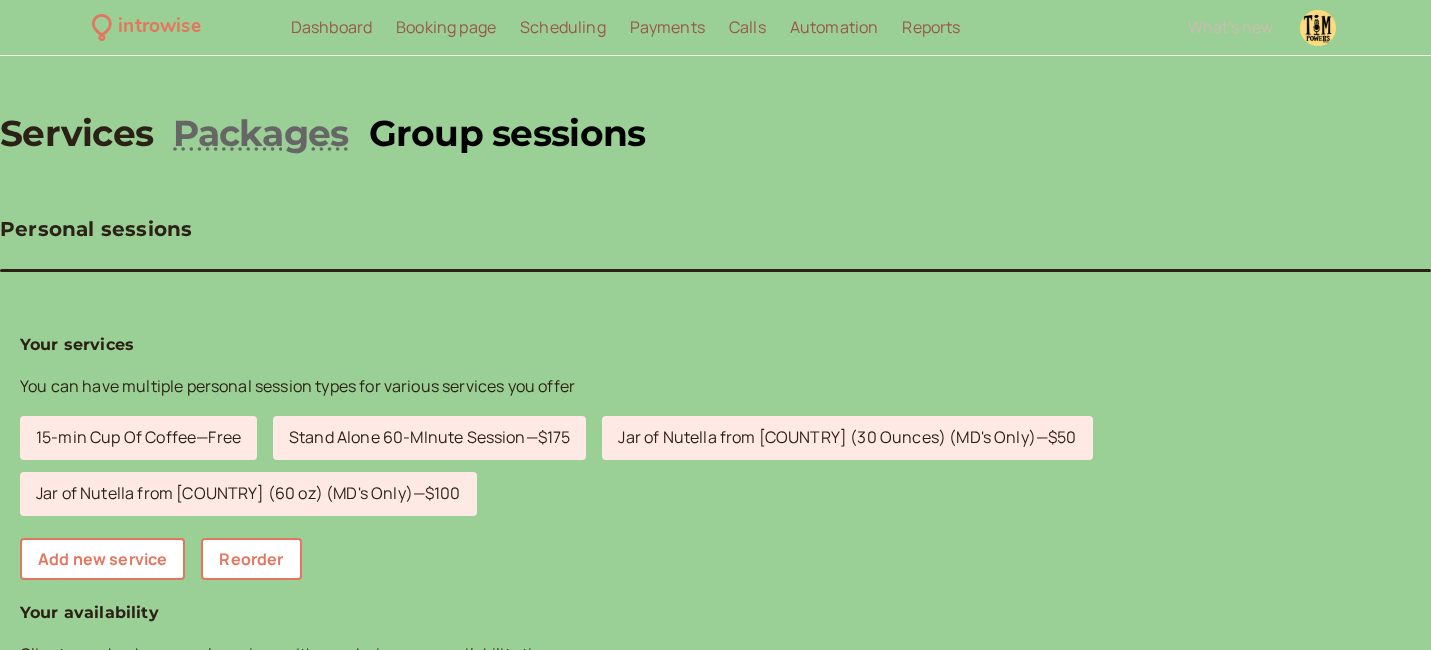 click on "Group sessions" at bounding box center (507, 133) 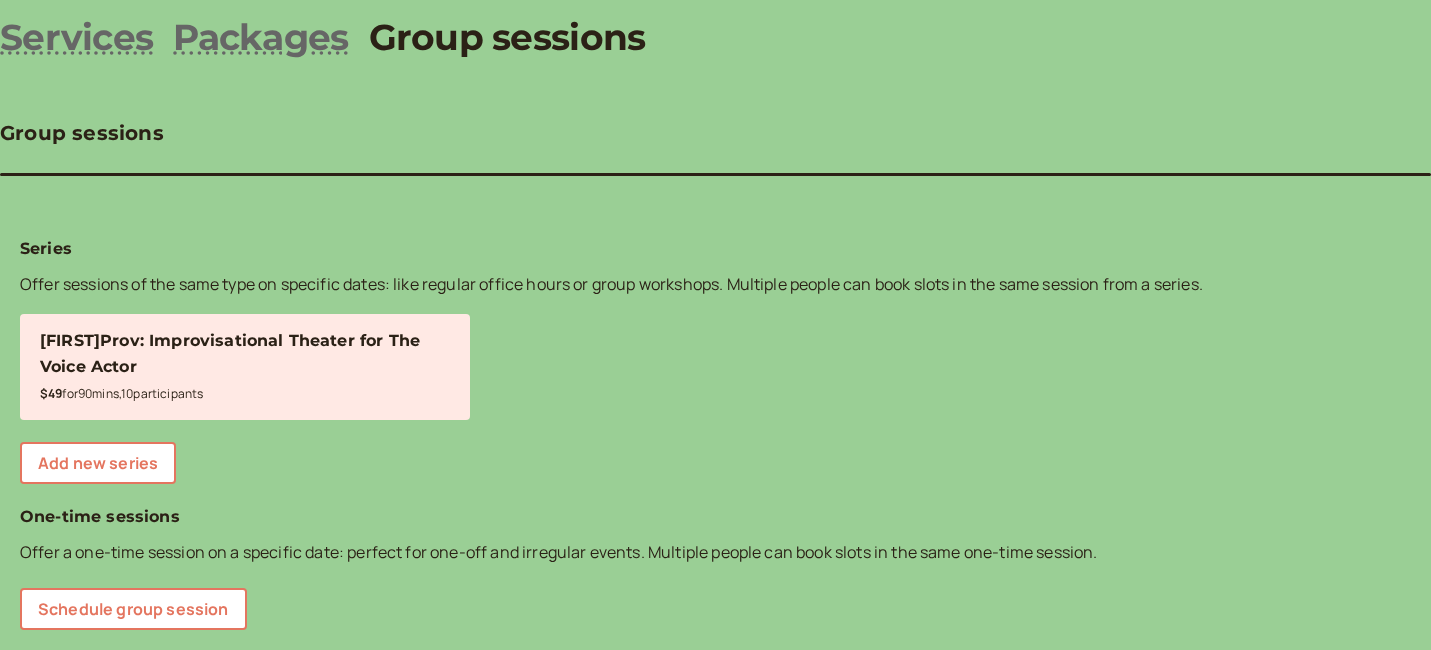 scroll, scrollTop: 0, scrollLeft: 0, axis: both 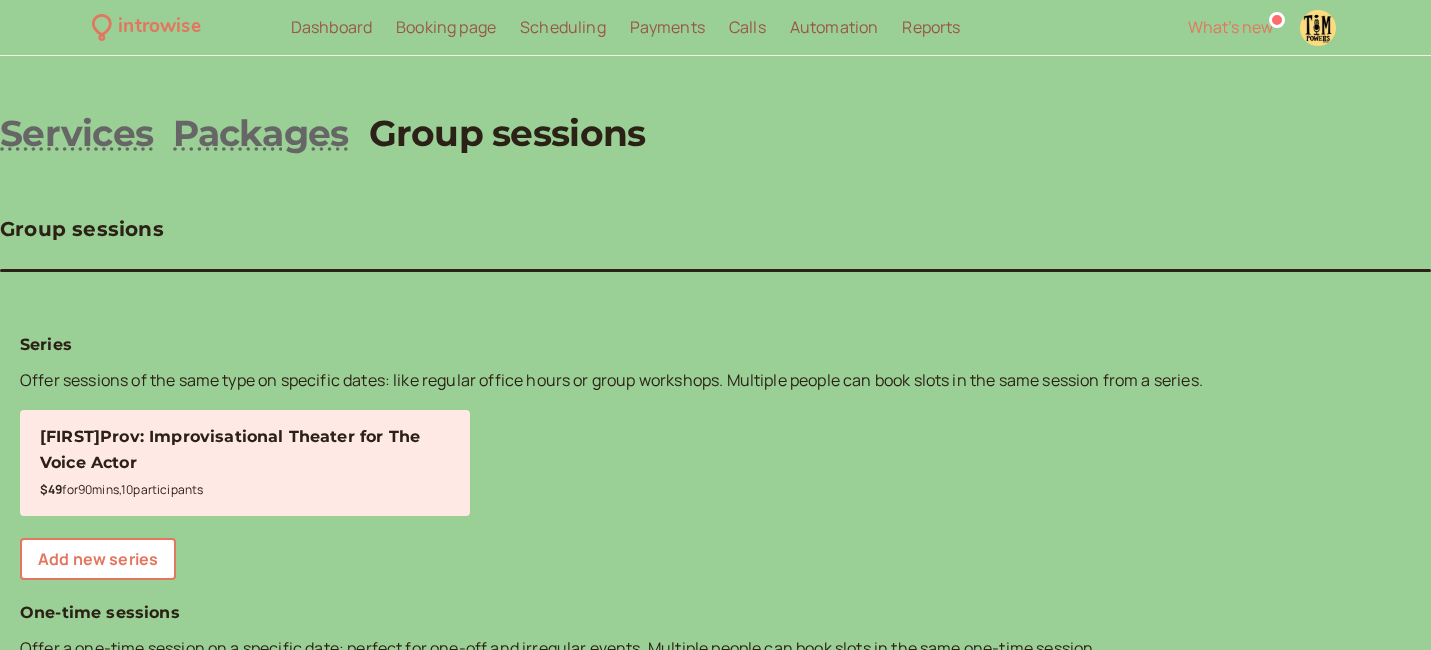click on "Payments" at bounding box center [667, 27] 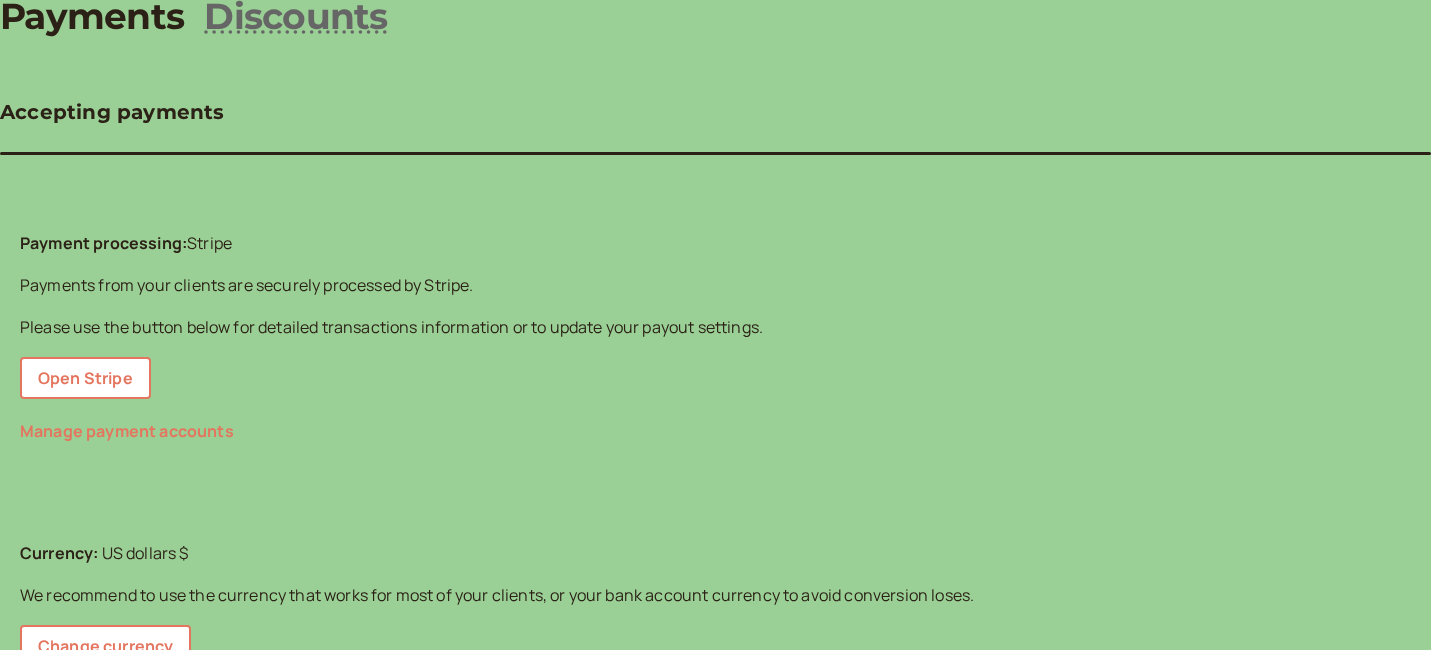scroll, scrollTop: 0, scrollLeft: 0, axis: both 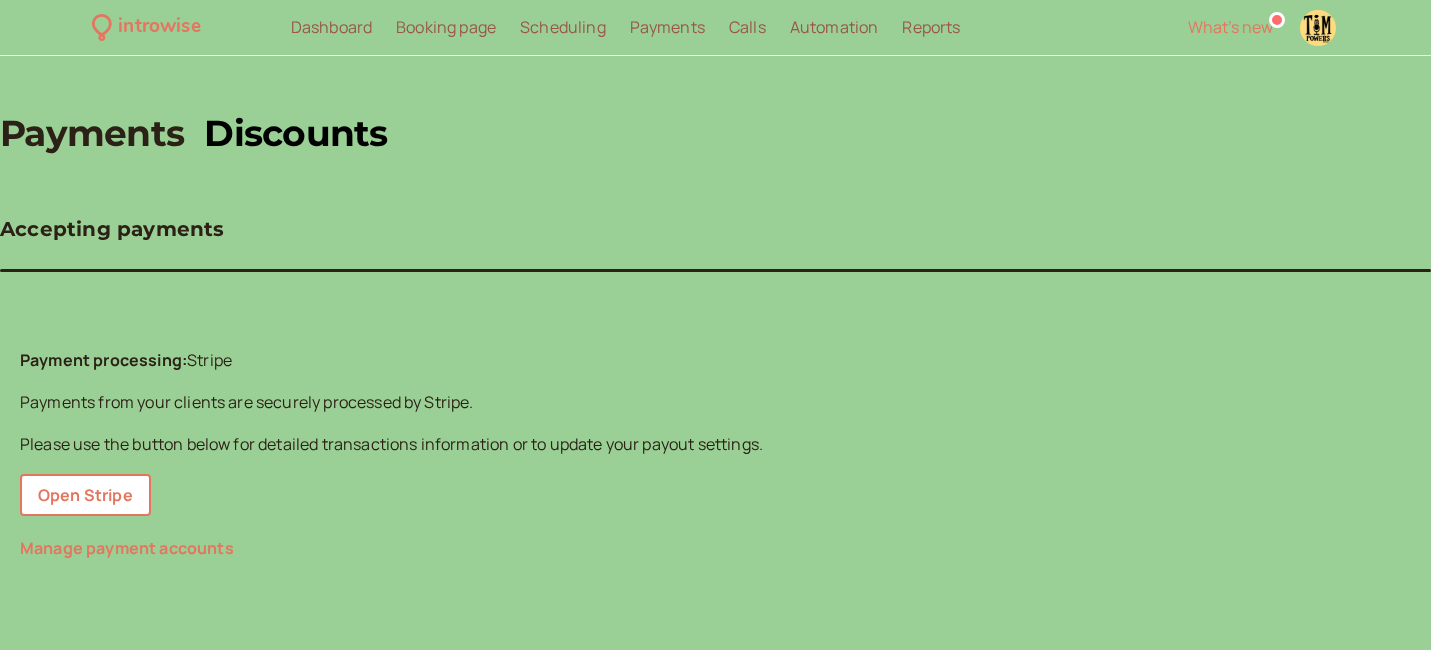 click on "Discounts" at bounding box center (296, 133) 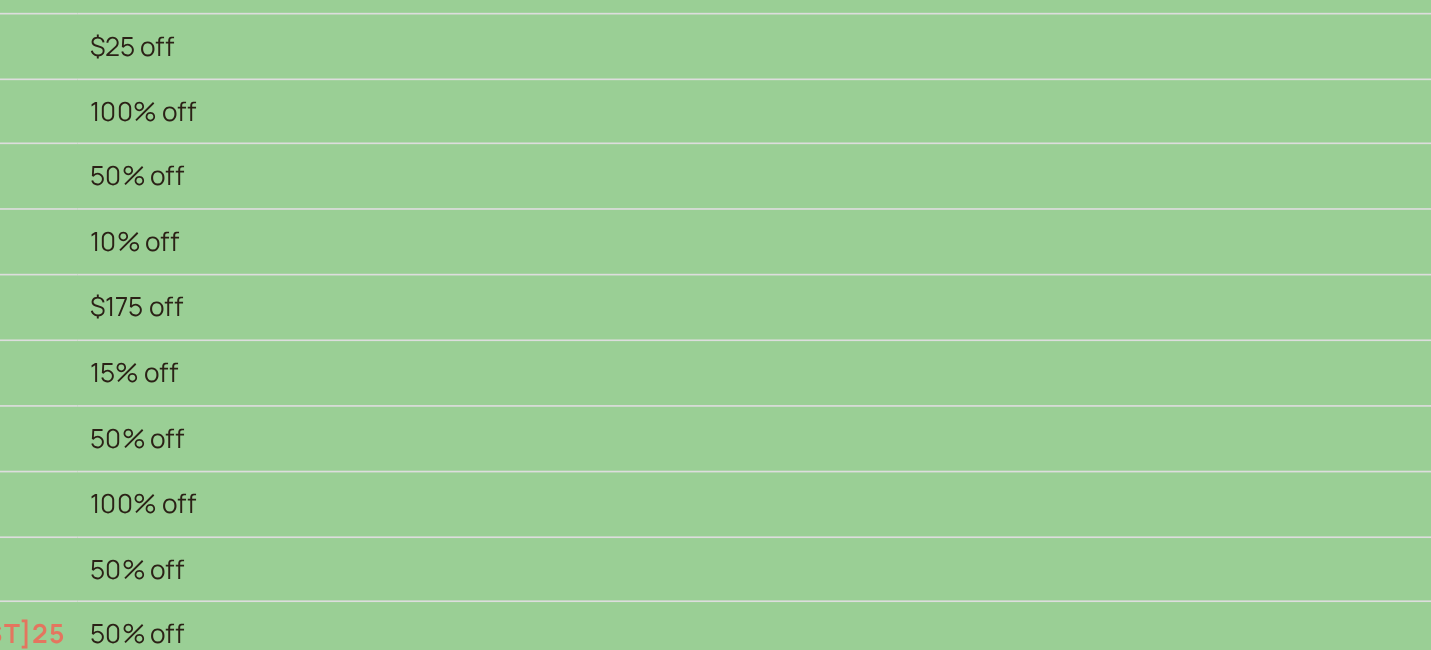 scroll, scrollTop: 240, scrollLeft: 0, axis: vertical 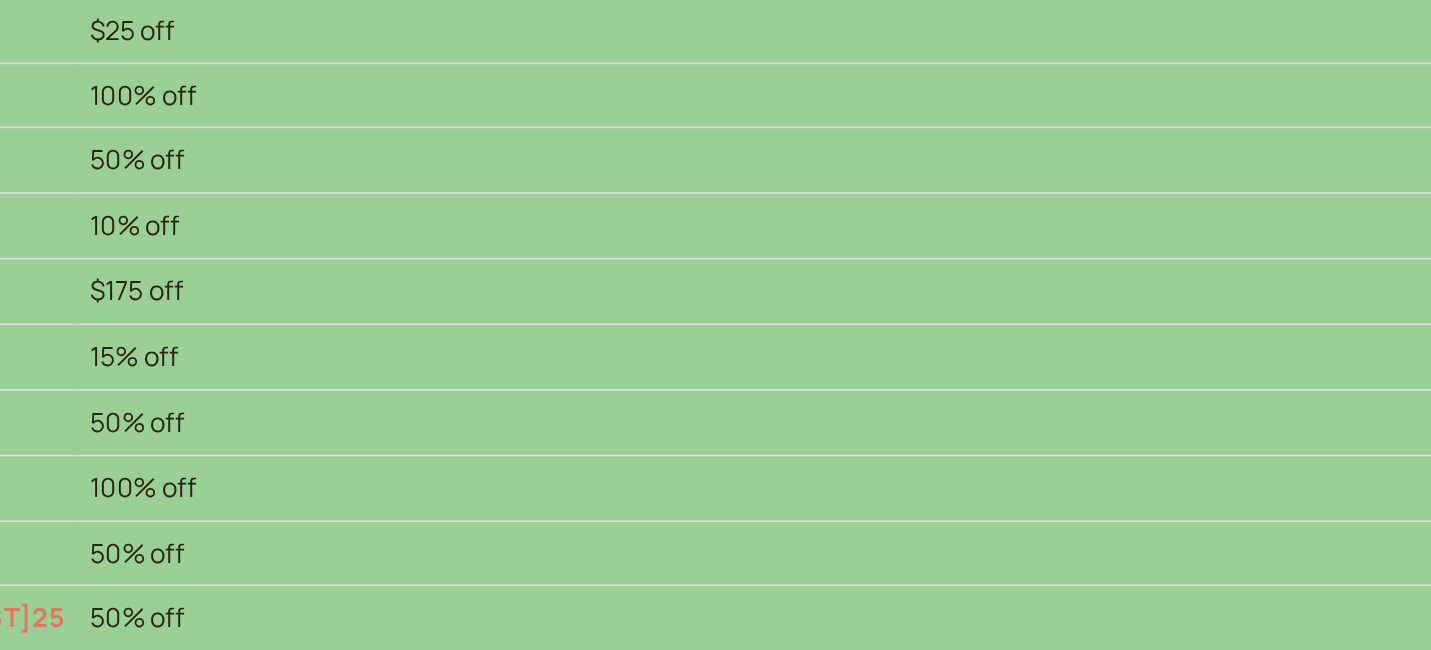 click on "GOYB2025" at bounding box center (70, 510) 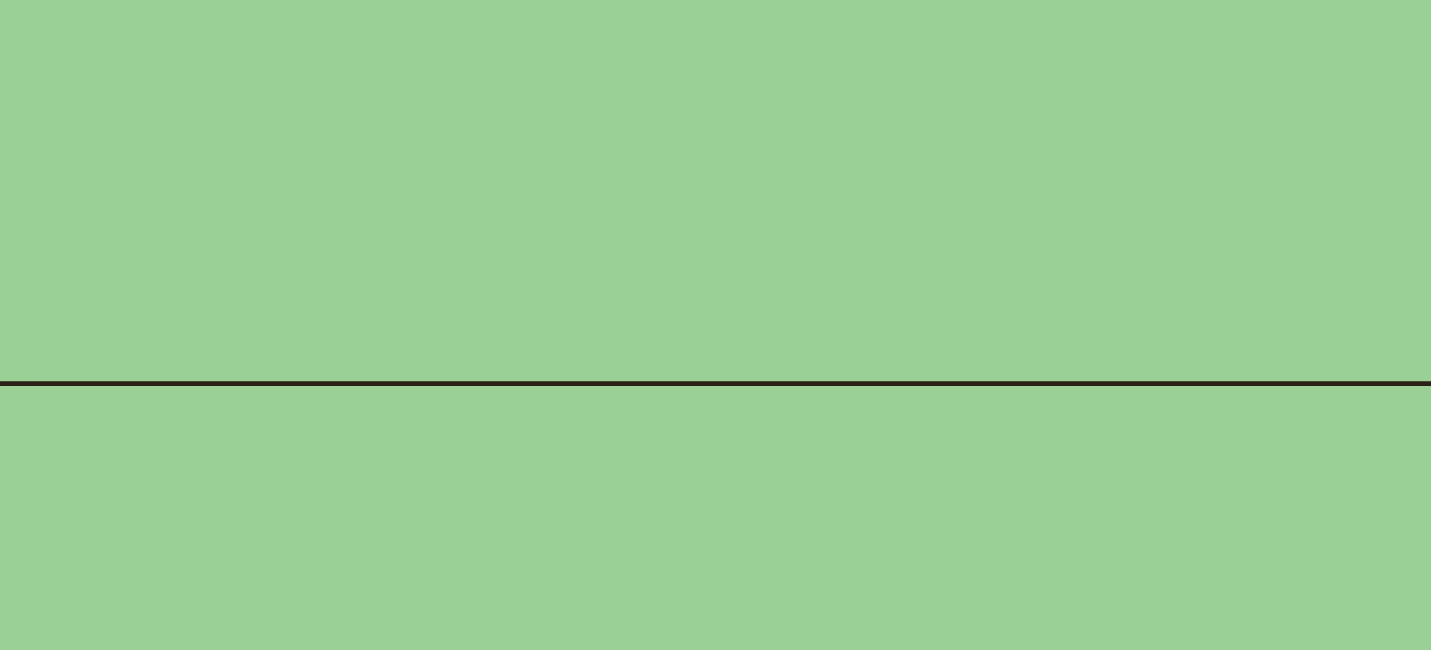 scroll, scrollTop: 124, scrollLeft: 0, axis: vertical 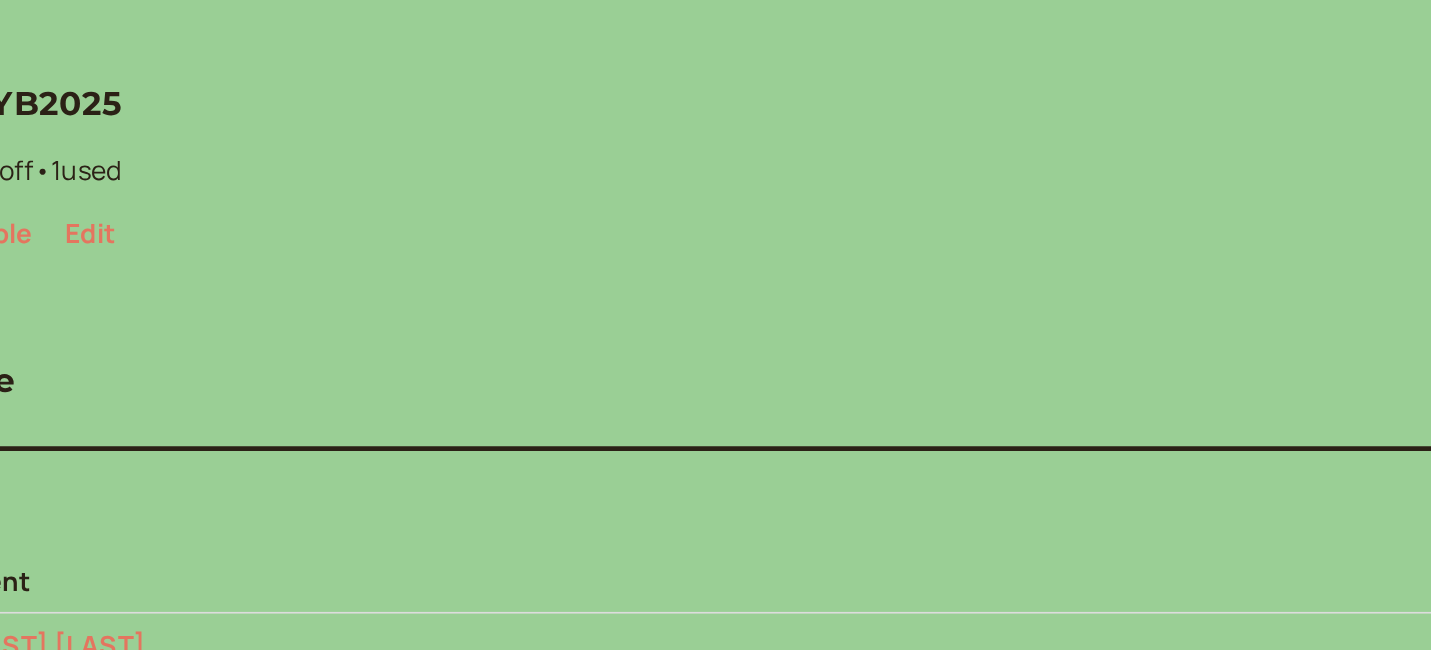 click on "Edit" at bounding box center (112, 304) 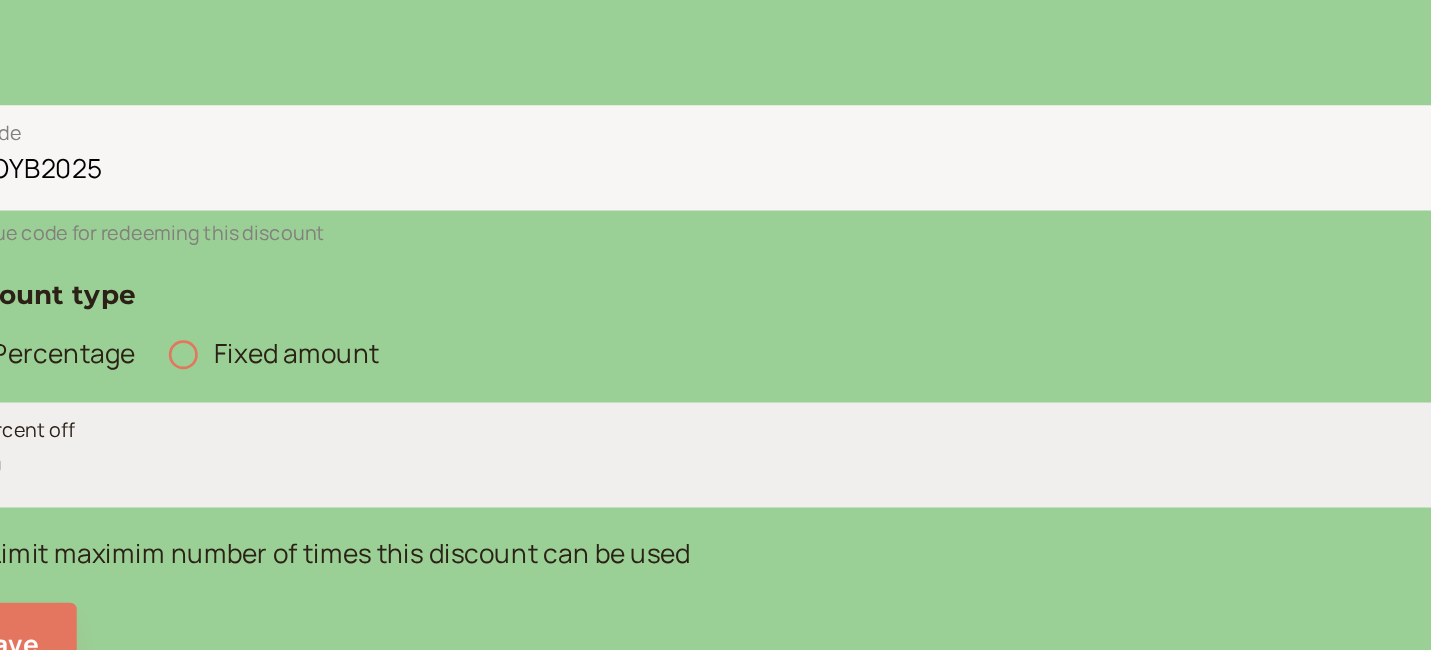 scroll, scrollTop: 316, scrollLeft: 0, axis: vertical 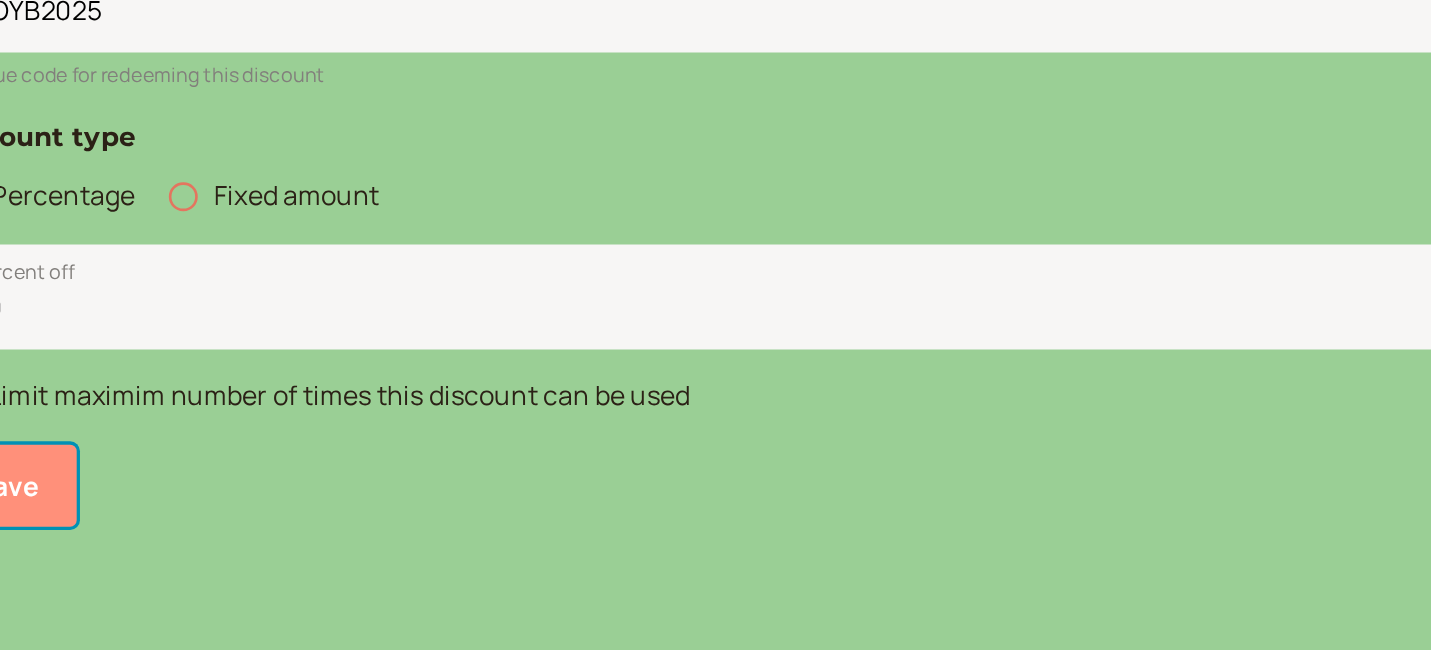 click on "Save" at bounding box center (62, 549) 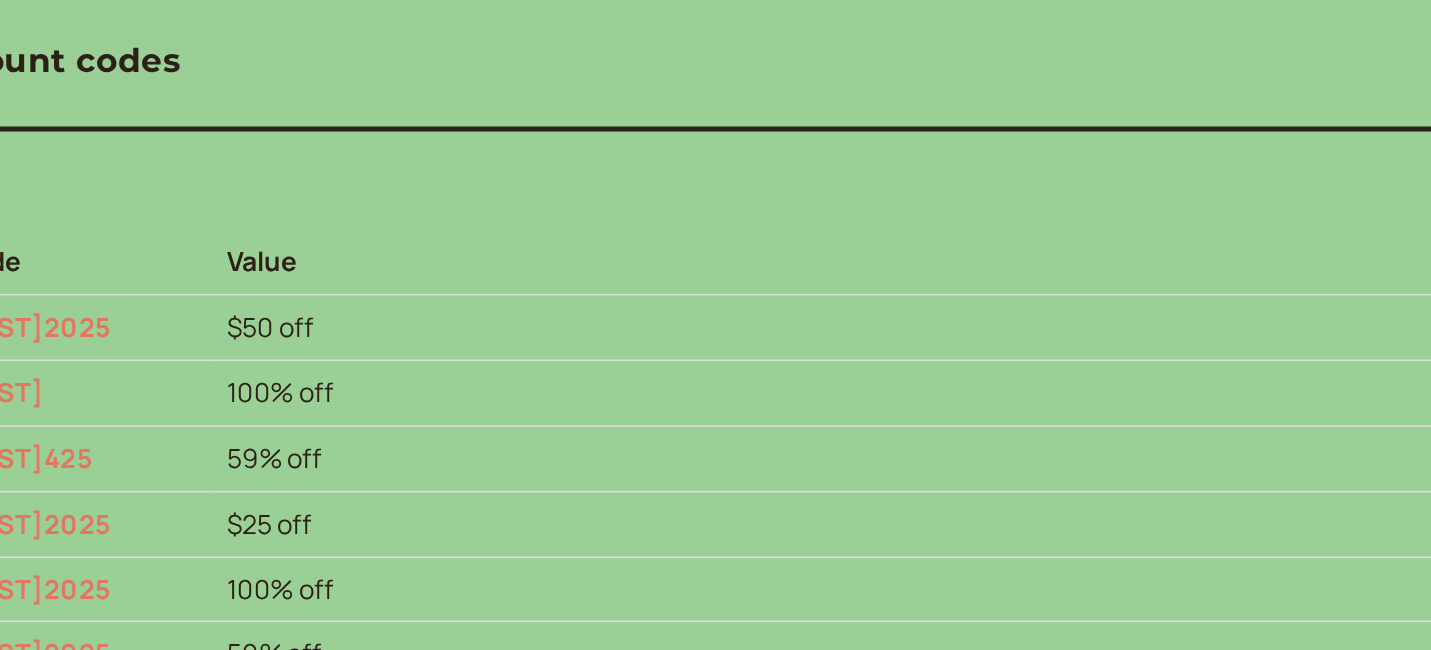 scroll, scrollTop: 156, scrollLeft: 0, axis: vertical 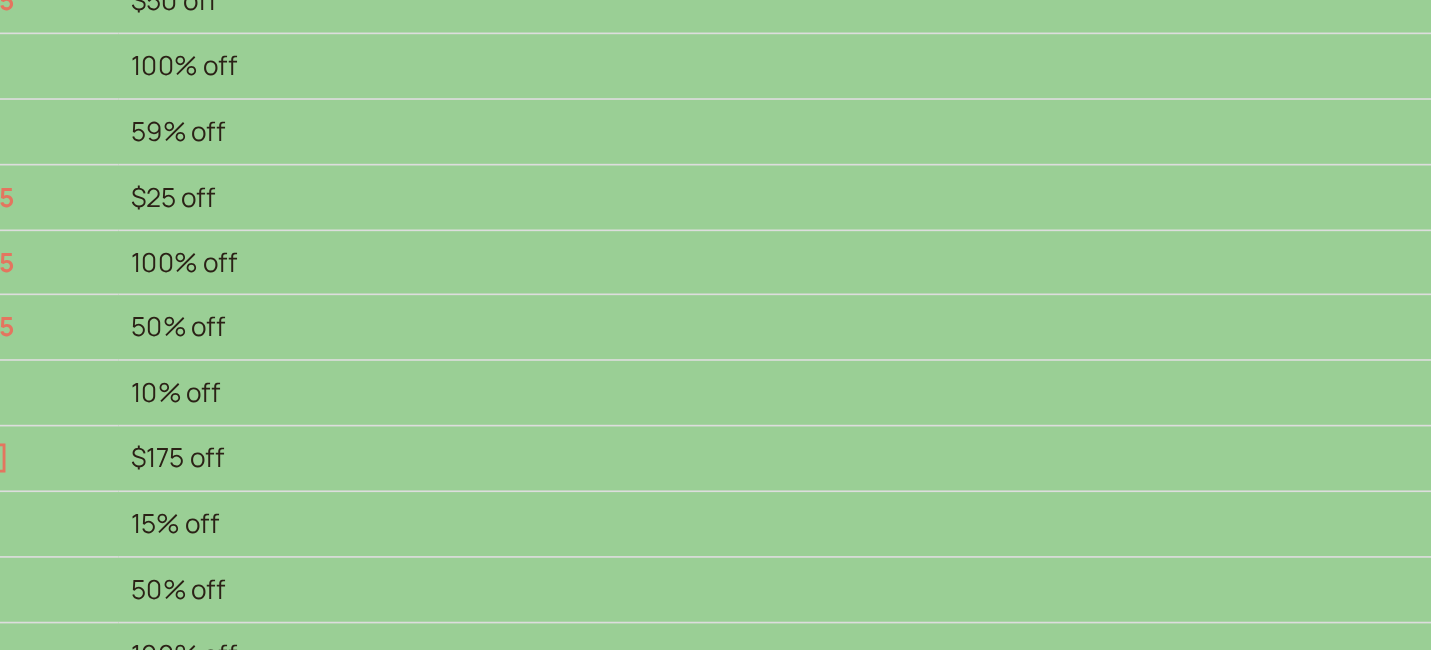 click on "[LAST]2025" at bounding box center [76, 355] 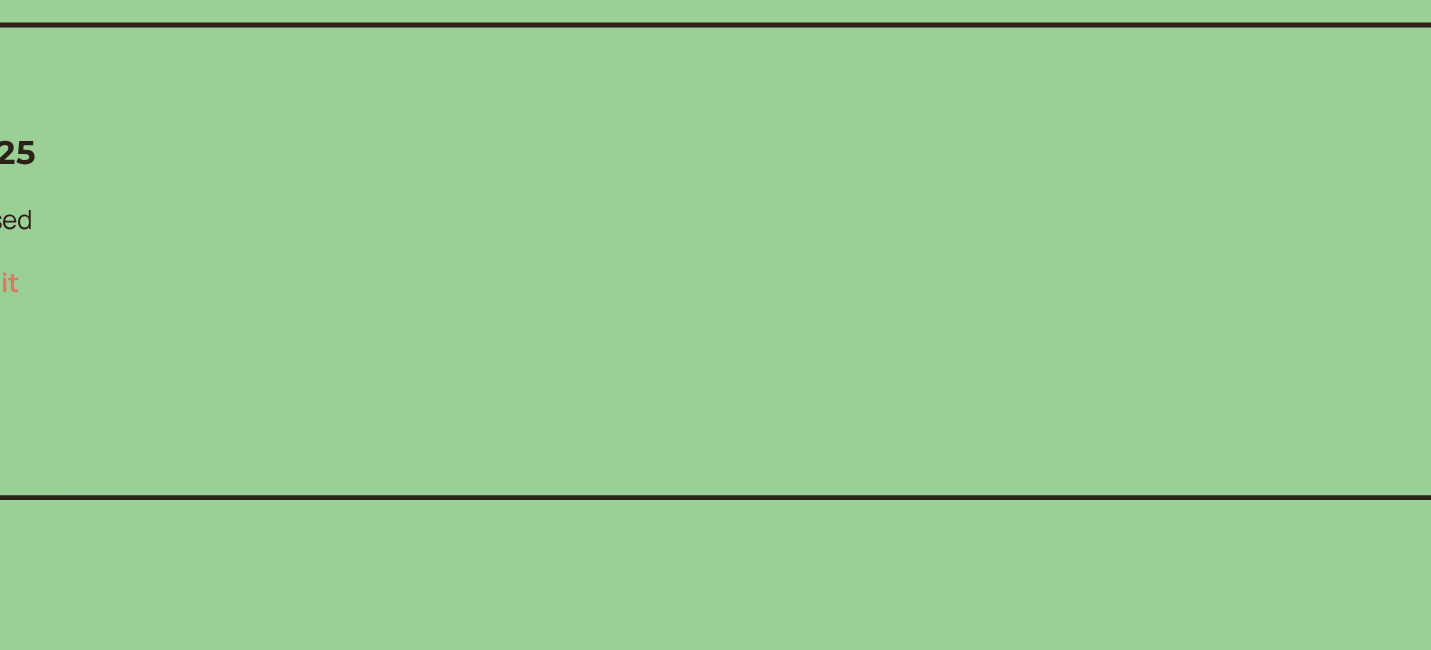 scroll, scrollTop: 0, scrollLeft: 0, axis: both 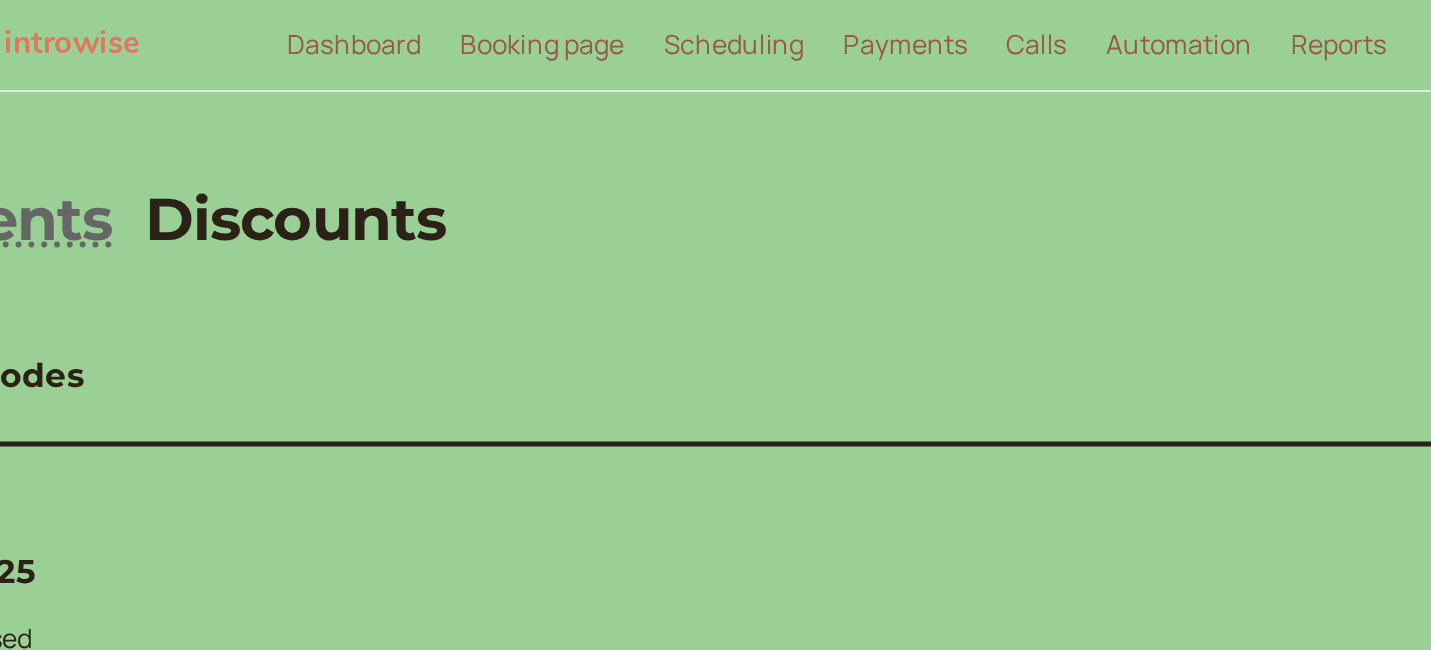 click on "Back" at bounding box center [29, 186] 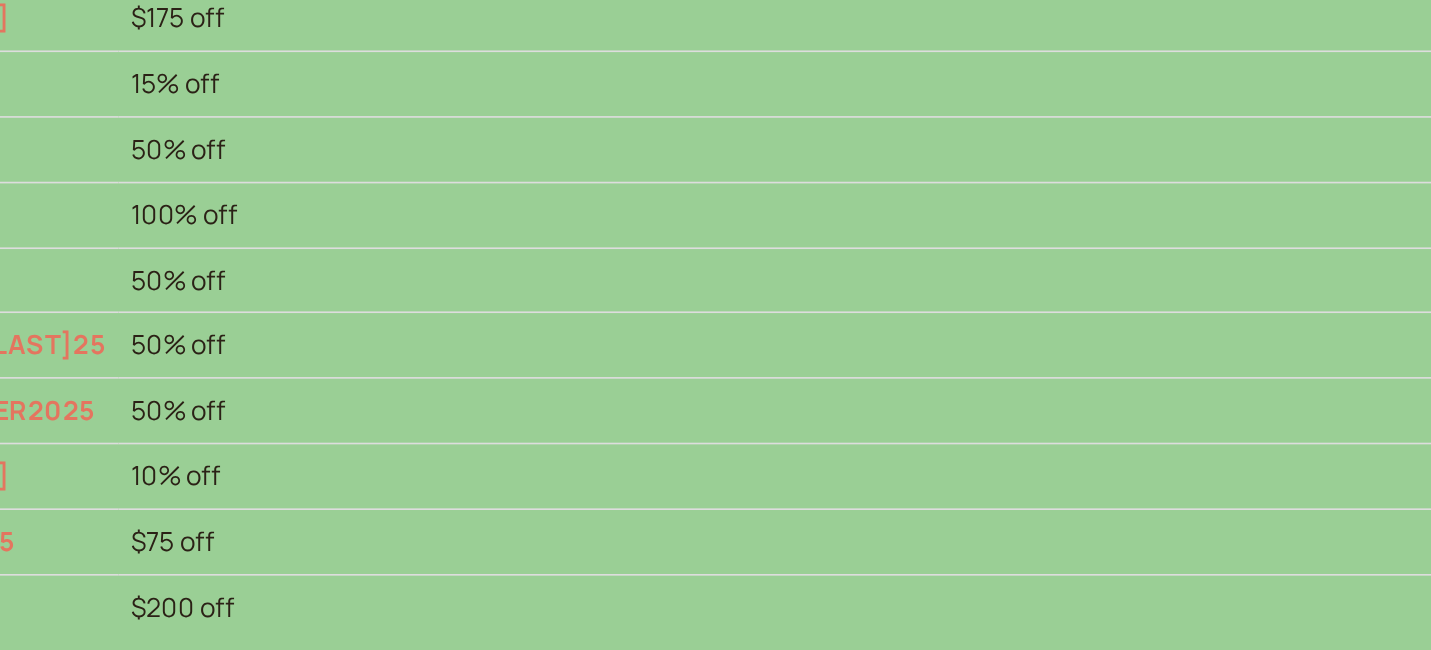 scroll, scrollTop: 409, scrollLeft: 0, axis: vertical 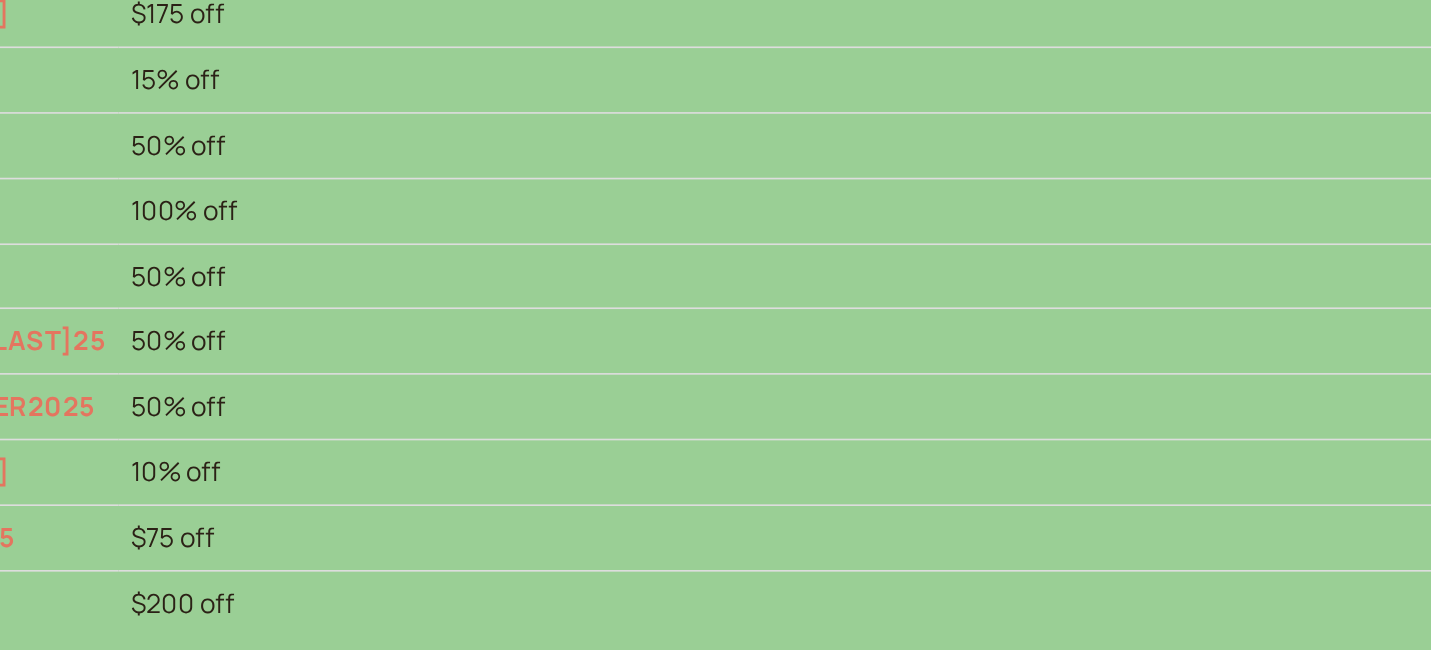 click on "[LAST]50[LAST]25" at bounding box center (104, 460) 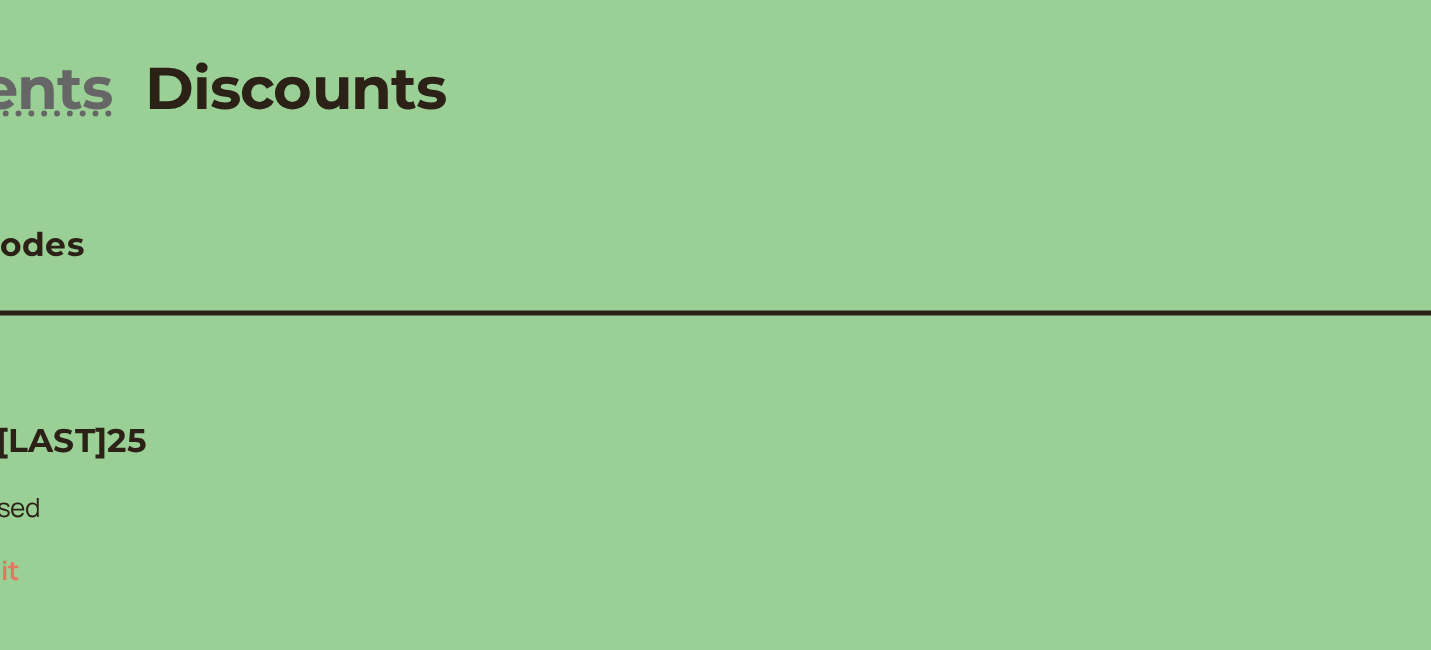 scroll, scrollTop: 2, scrollLeft: 0, axis: vertical 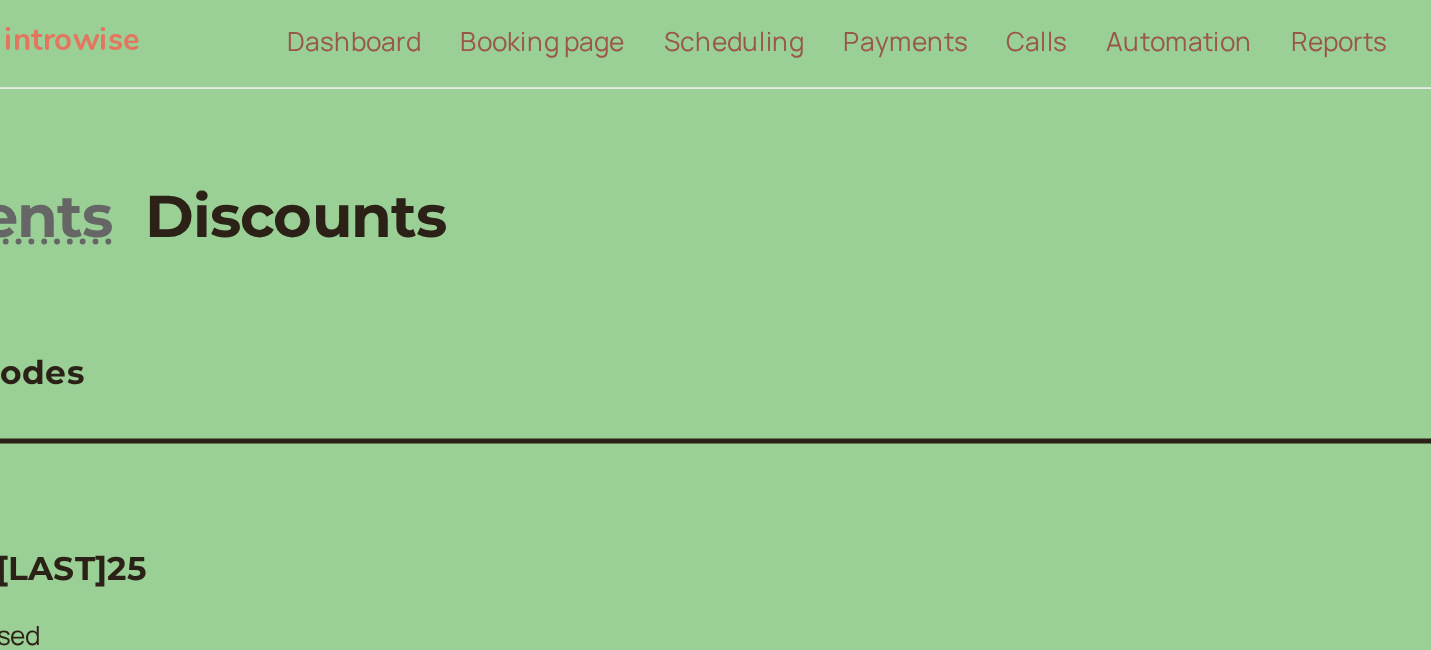 click on "Back" at bounding box center (29, 184) 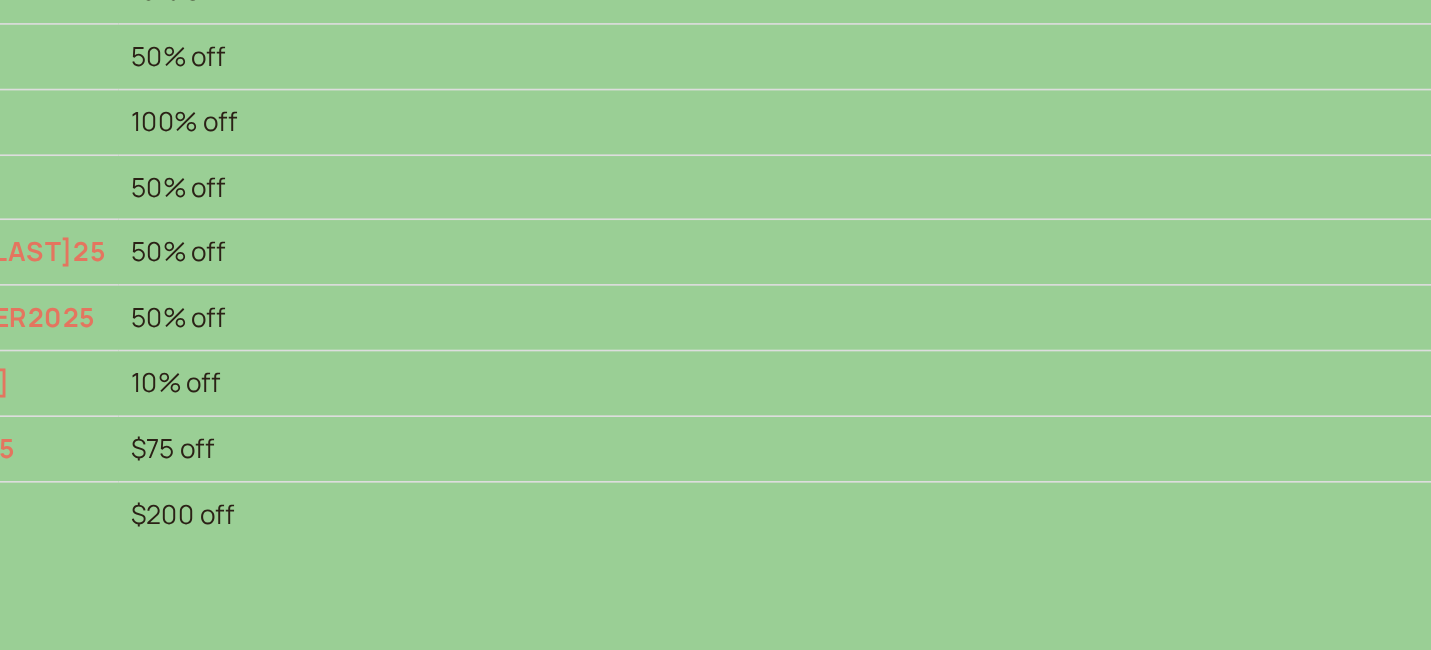 scroll, scrollTop: 475, scrollLeft: 0, axis: vertical 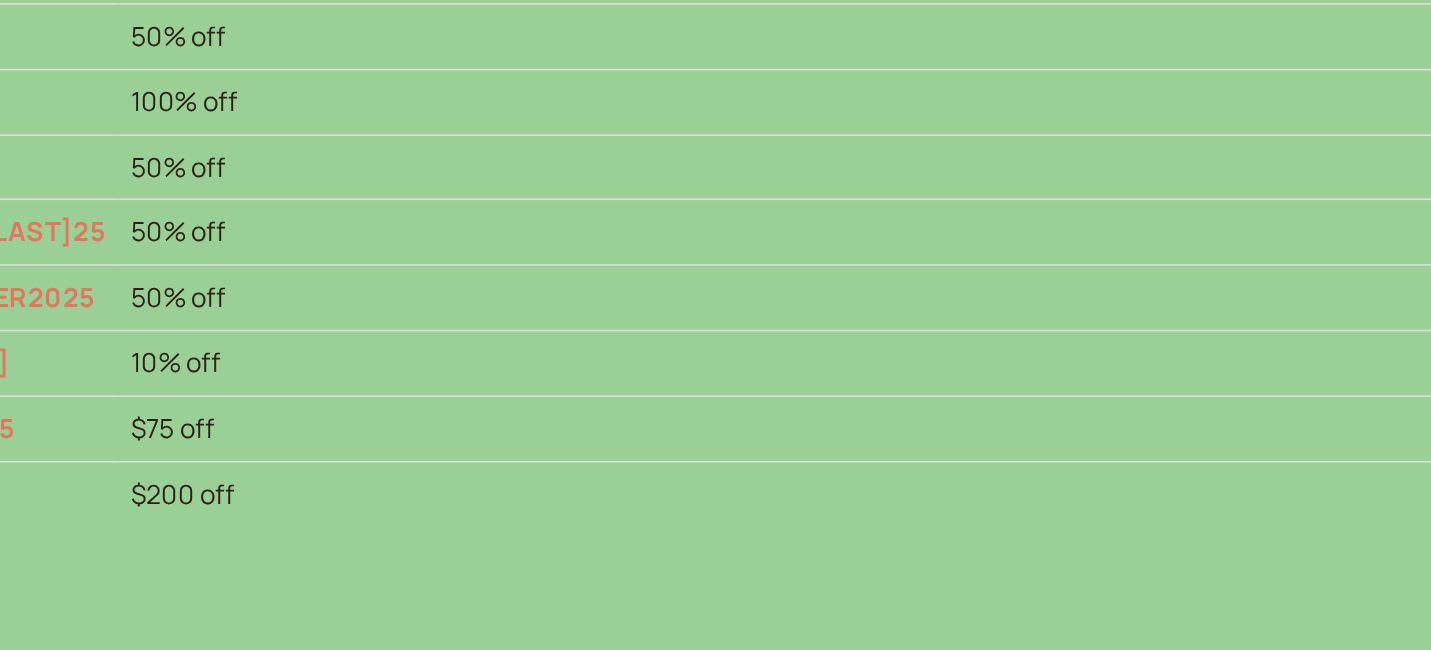 click on "IMADROPPER2025" at bounding box center [100, 434] 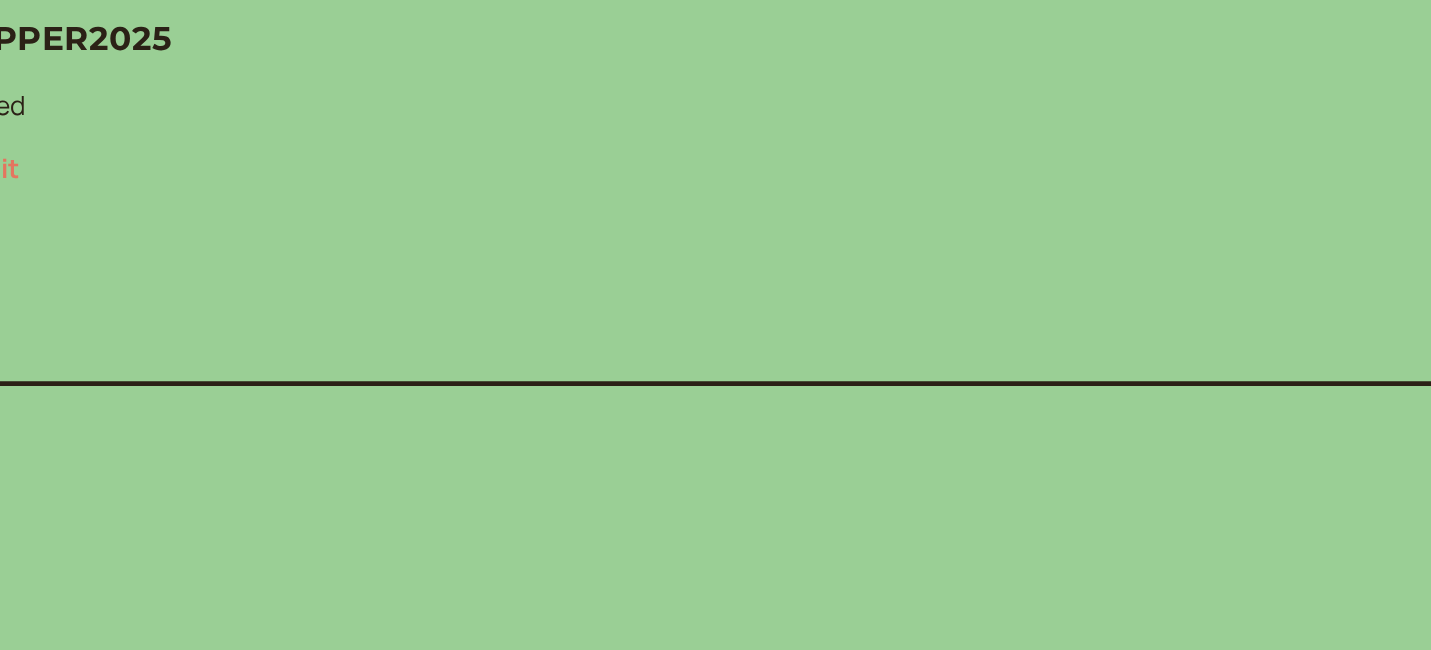 scroll, scrollTop: 124, scrollLeft: 0, axis: vertical 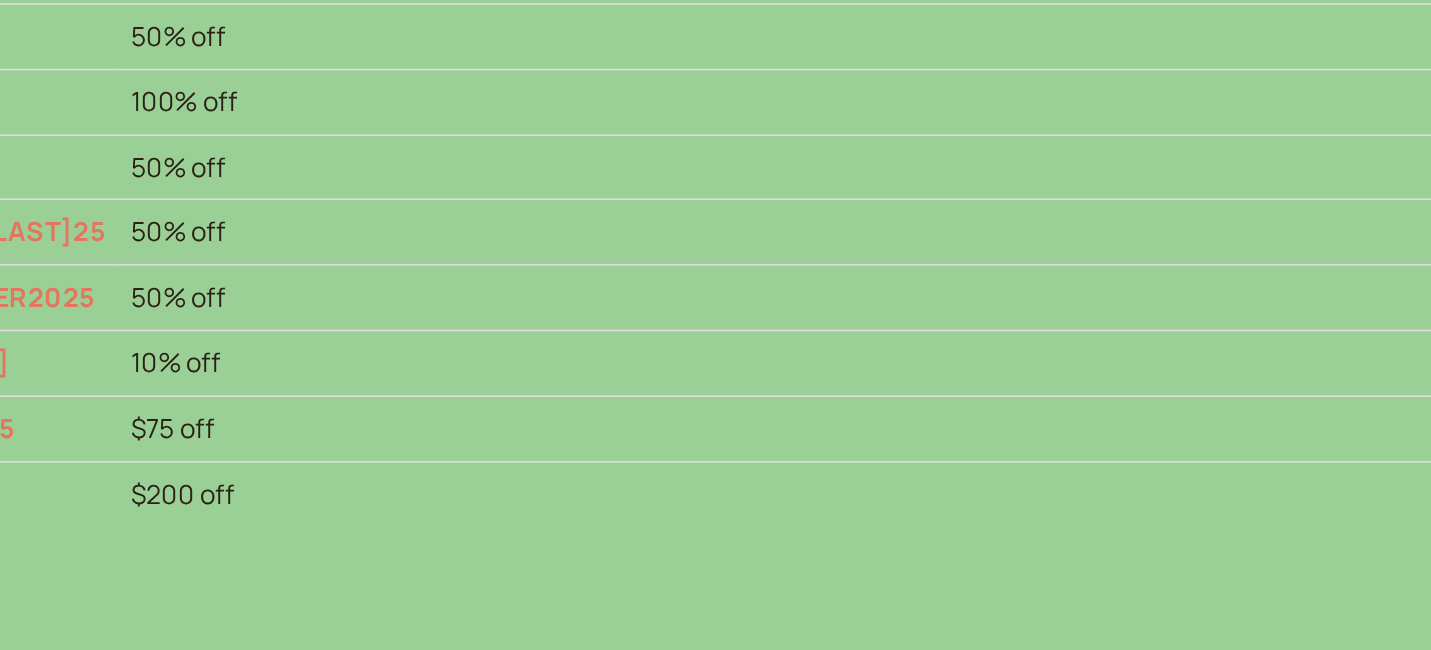click on "[STATE]" at bounding box center (60, 554) 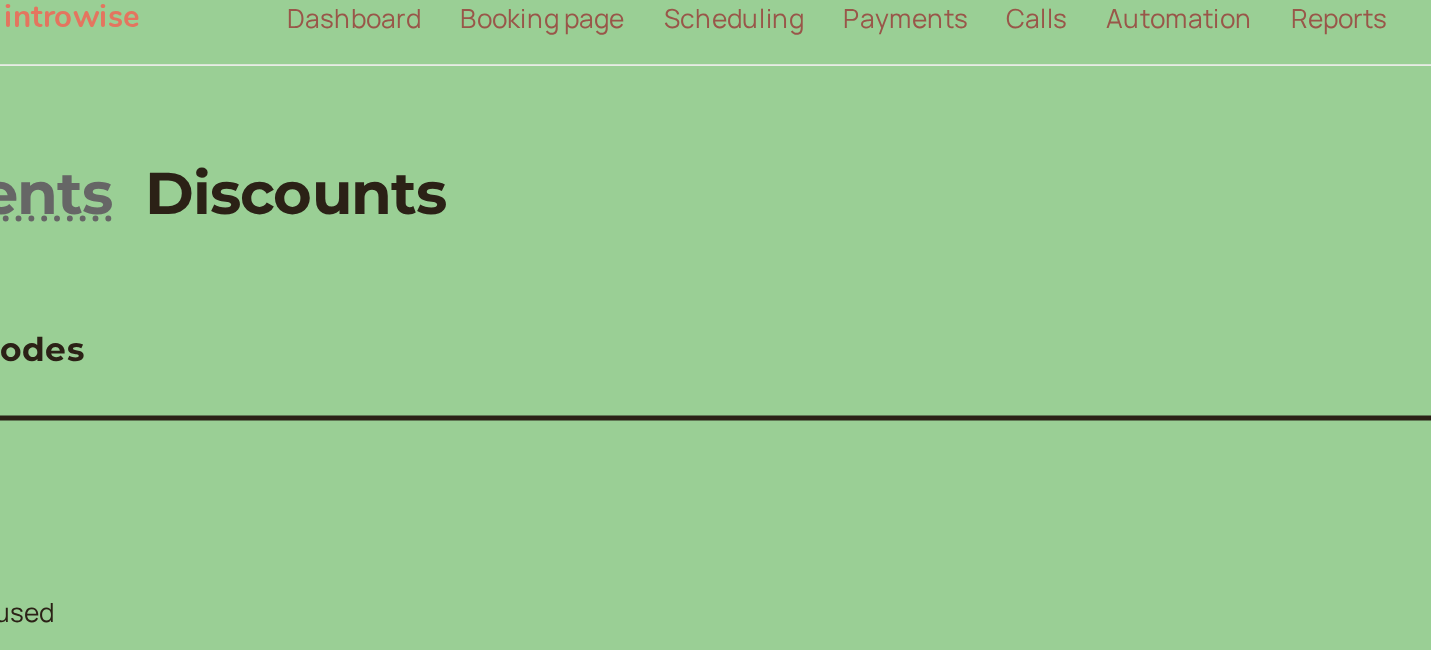 scroll, scrollTop: 0, scrollLeft: 0, axis: both 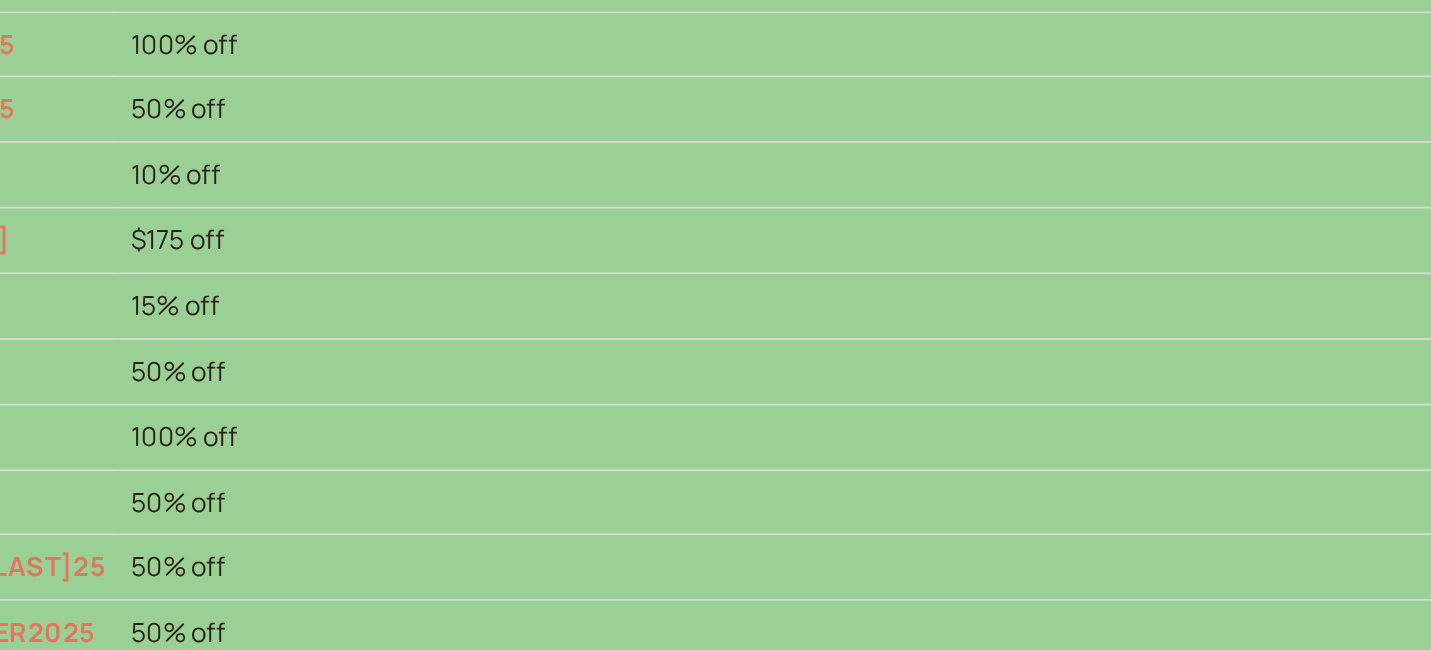 click on "[PRODUCT]" at bounding box center [74, 195] 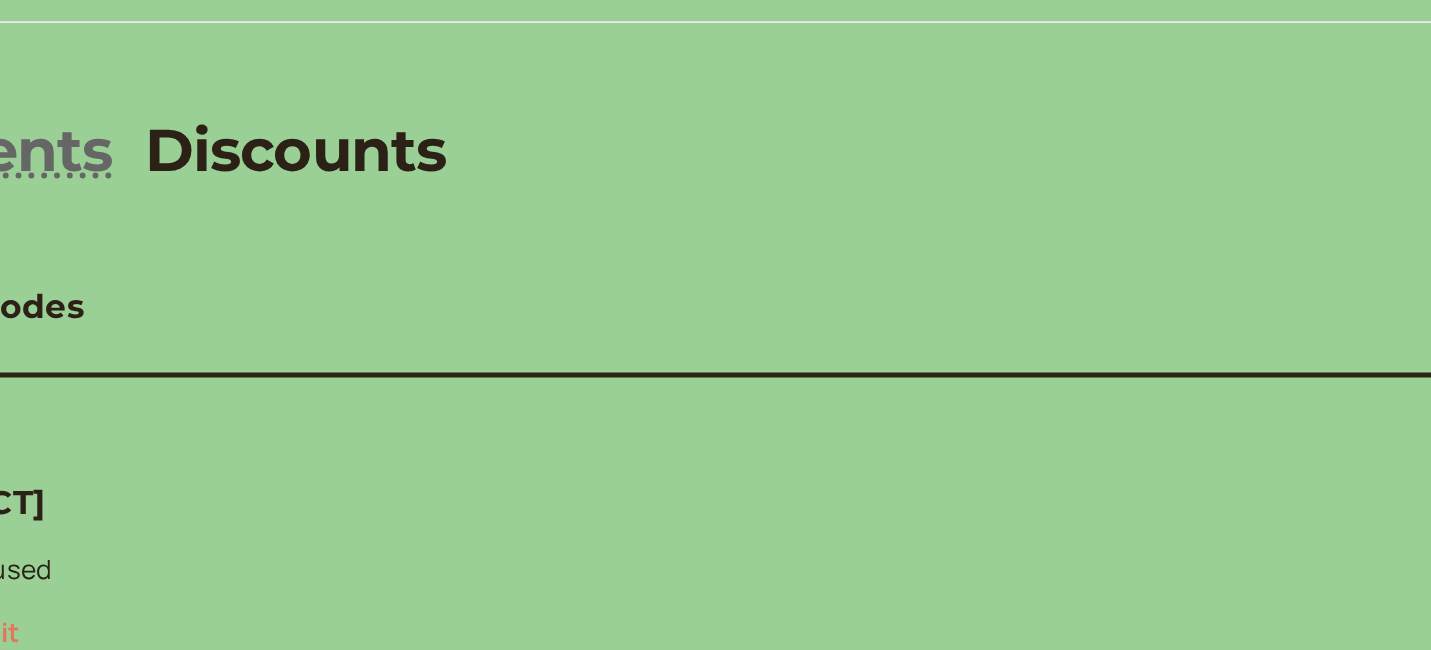 scroll, scrollTop: 0, scrollLeft: 0, axis: both 